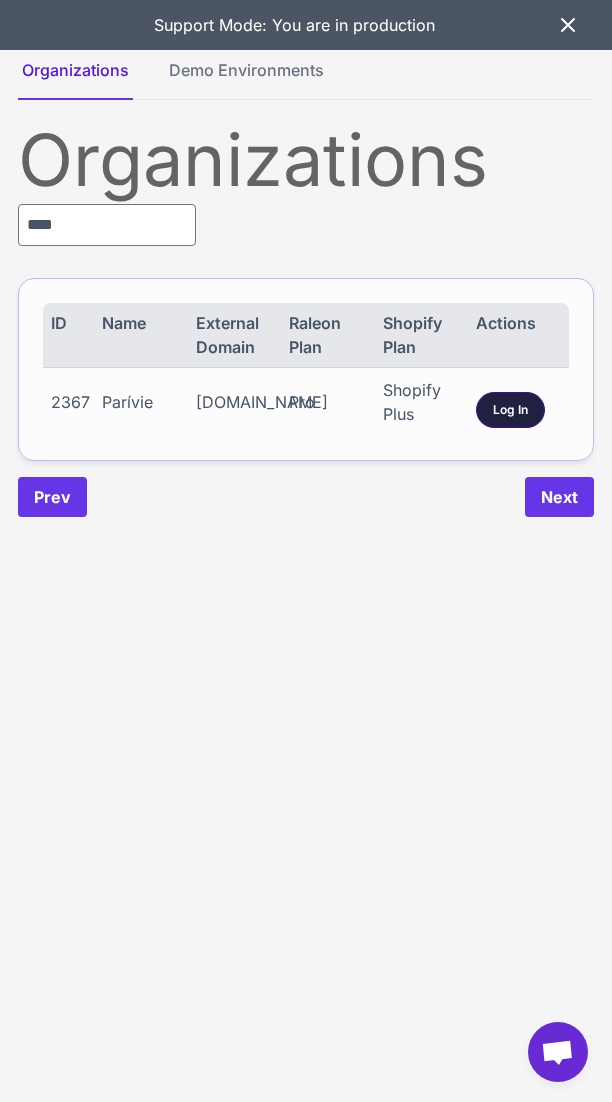 scroll, scrollTop: 0, scrollLeft: 0, axis: both 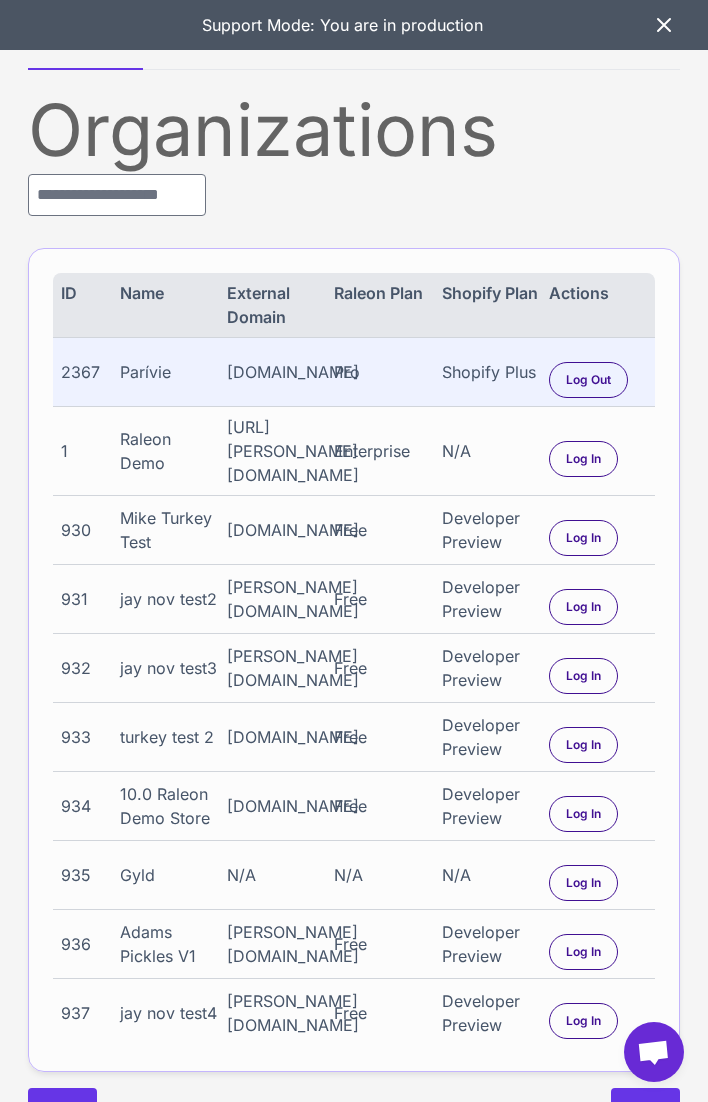 drag, startPoint x: 667, startPoint y: 19, endPoint x: 640, endPoint y: 29, distance: 28.79236 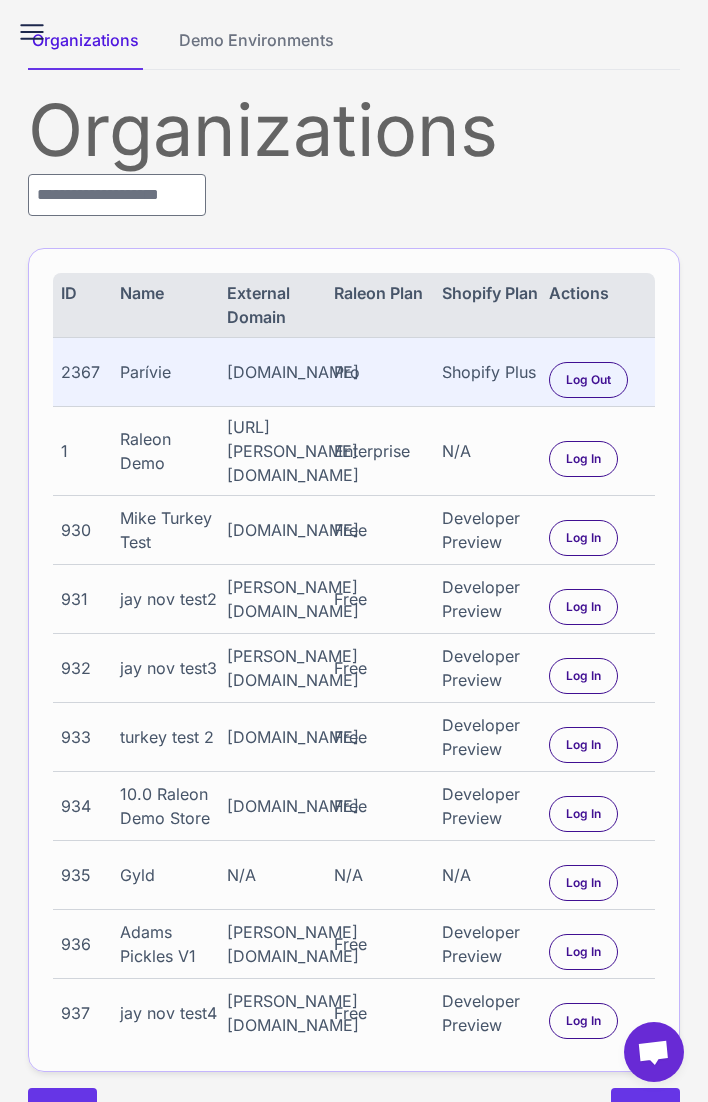 click 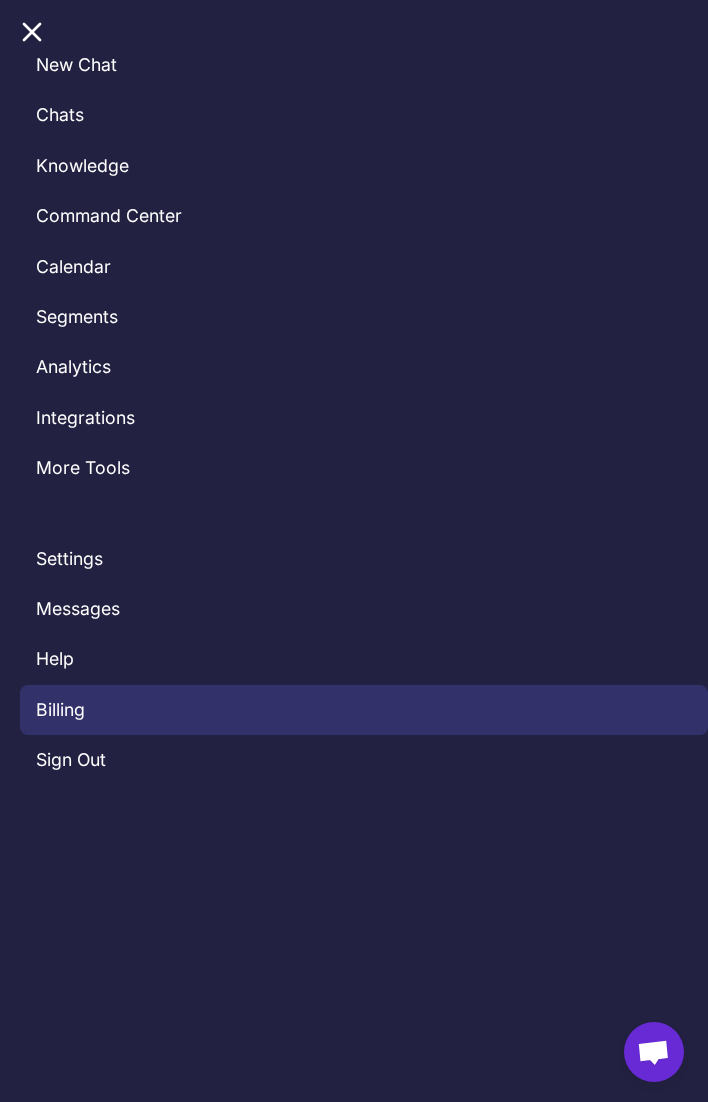 click on "Billing" 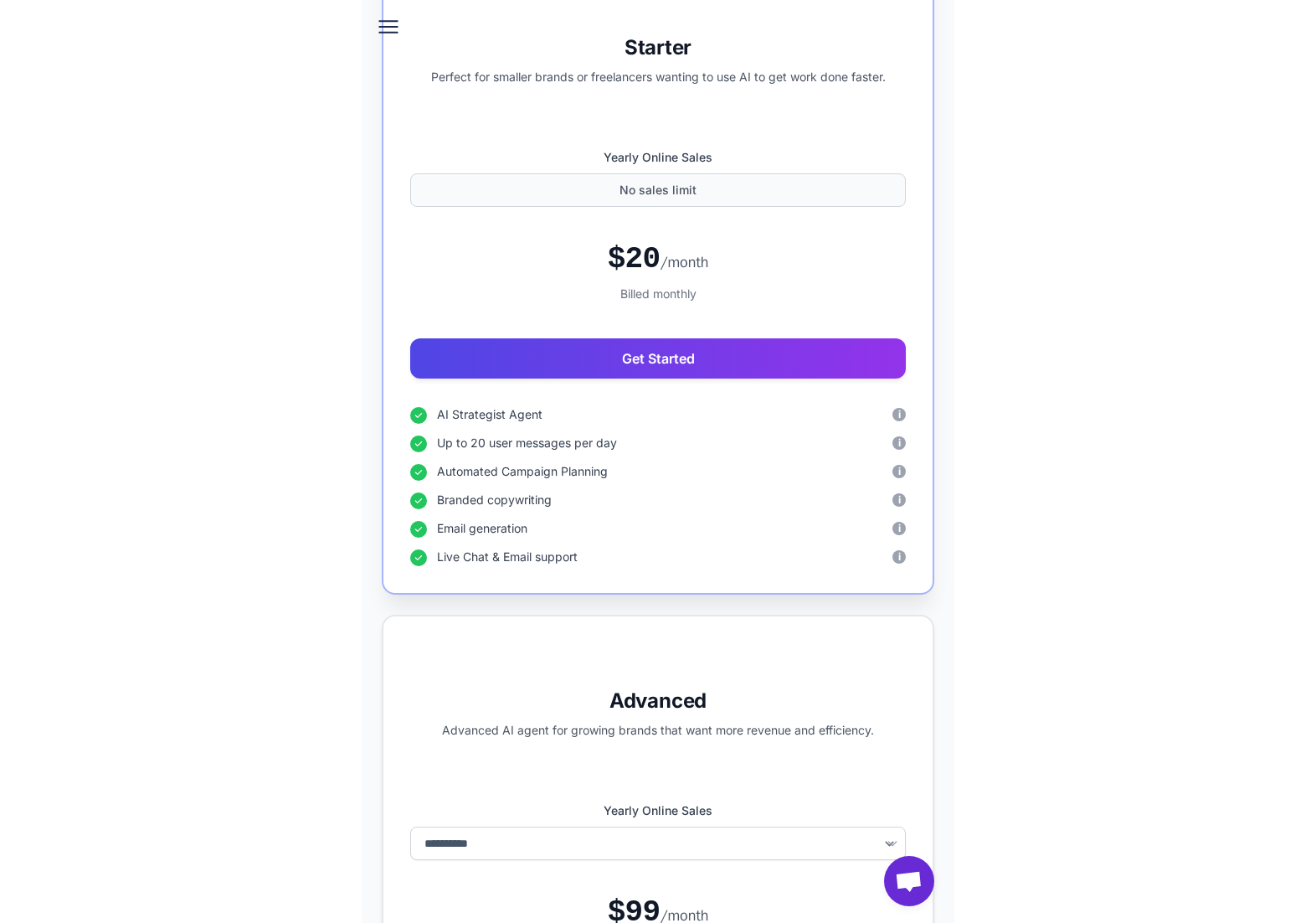 scroll, scrollTop: 0, scrollLeft: 0, axis: both 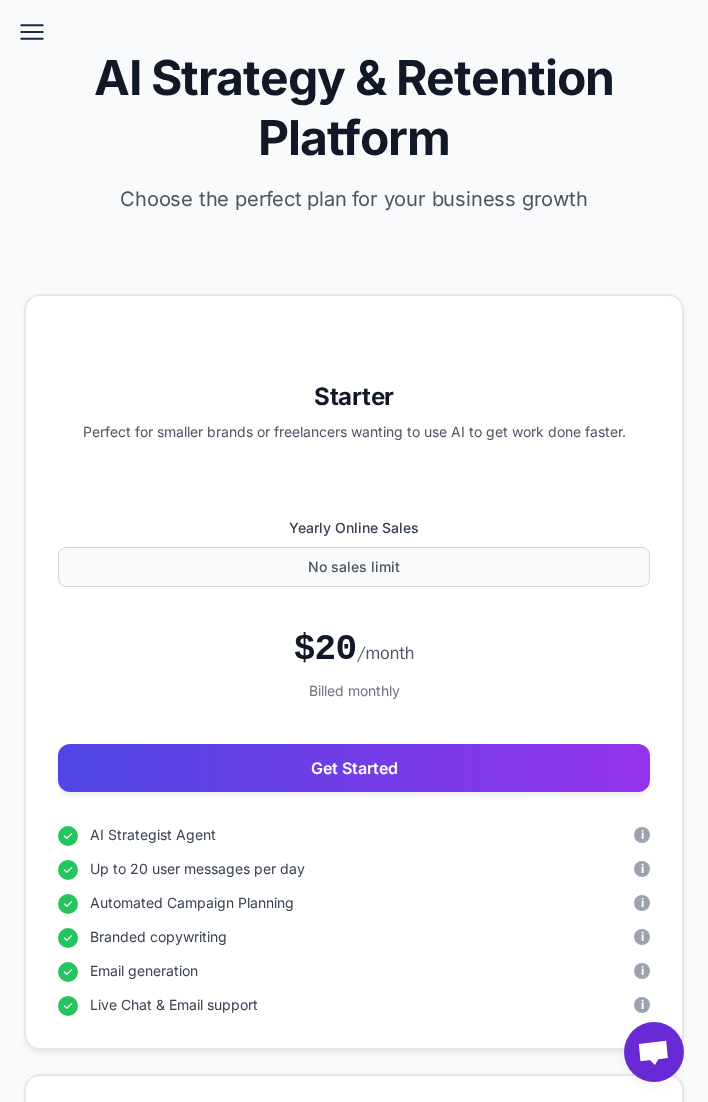 click 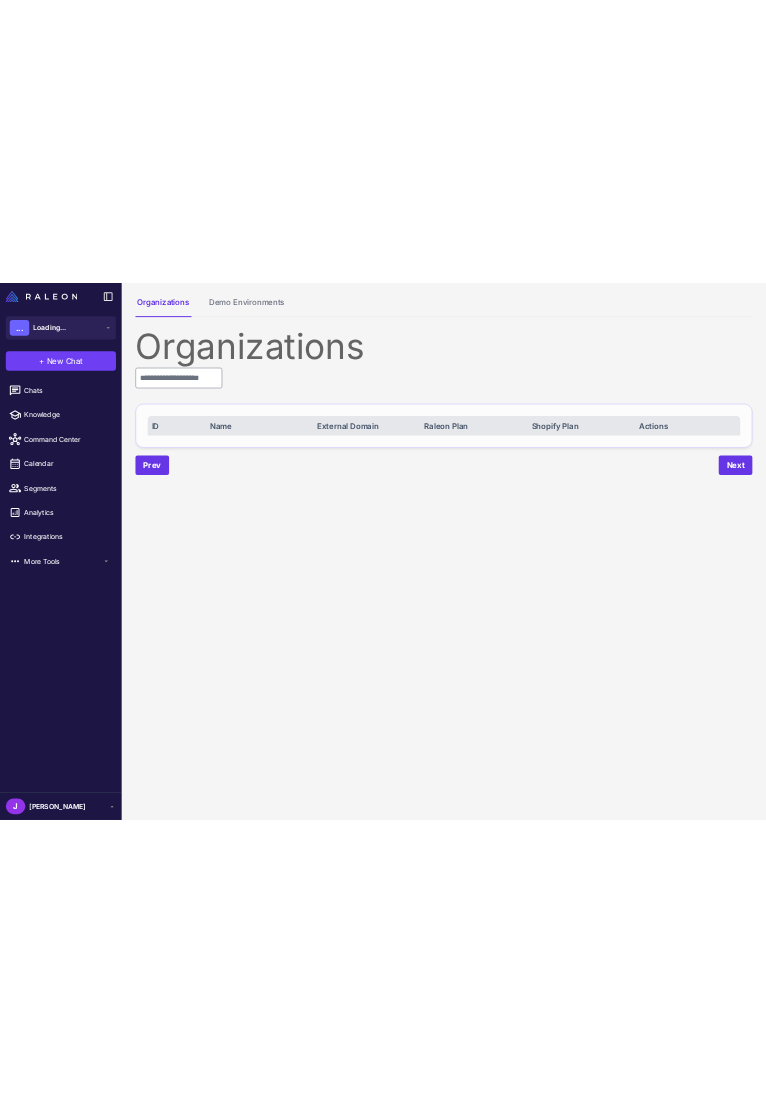 scroll, scrollTop: 0, scrollLeft: 0, axis: both 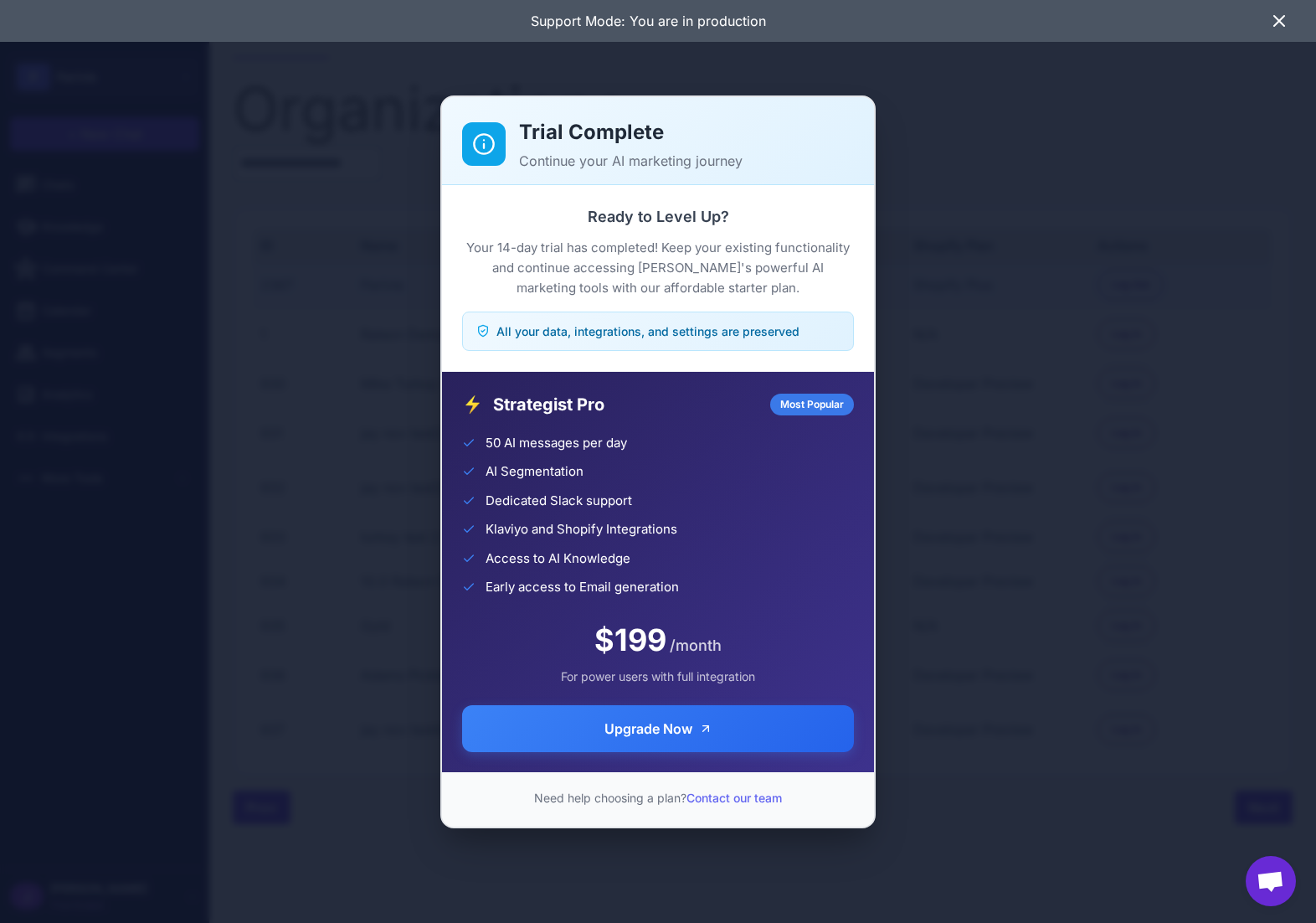 click on "Trial Complete Continue your AI marketing journey Ready to Level Up?  Your 14-day trial has completed! Keep your existing functionality and continue accessing Raleon's powerful AI marketing tools with our affordable starter plan.  All your data, integrations, and settings are preserved ⚡ Strategist Pro Most Popular 50 AI messages per day AI Segmentation Dedicated Slack support Klaviyo and Shopify Integrations Access to AI Knowledge Early access to Email generation $199 /month For power users with full integration Upgrade Now  Need help choosing a plan?  Contact our team" 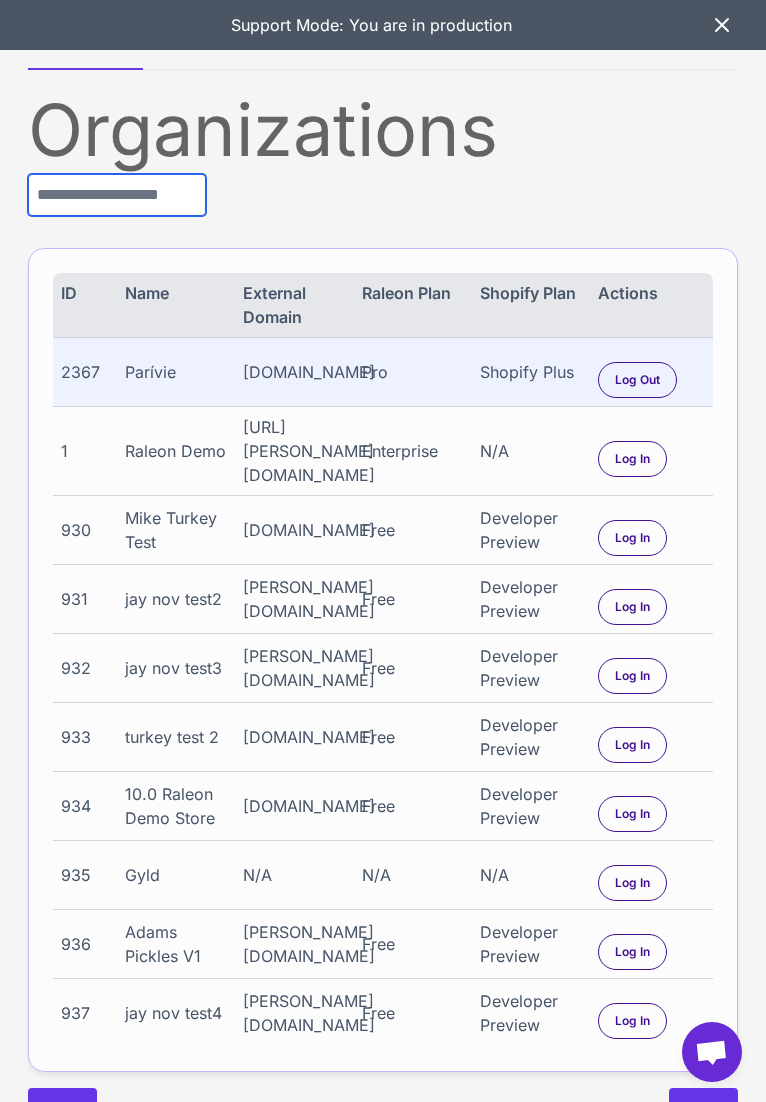 click at bounding box center (117, 195) 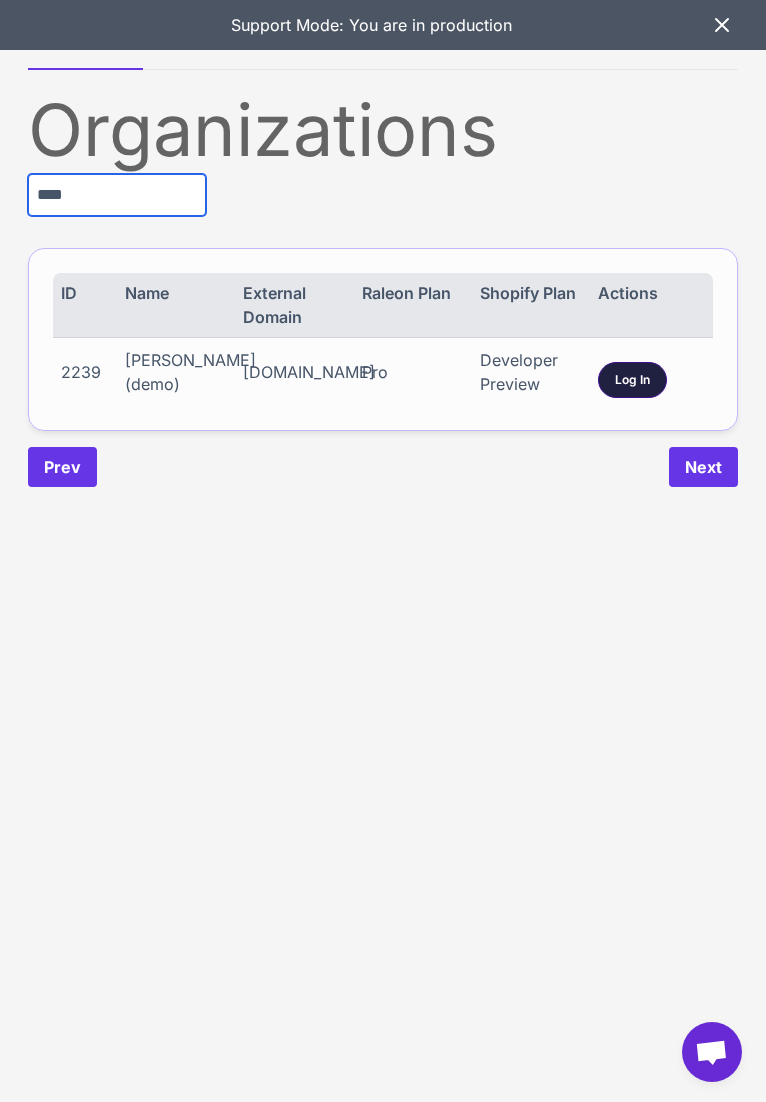 type on "****" 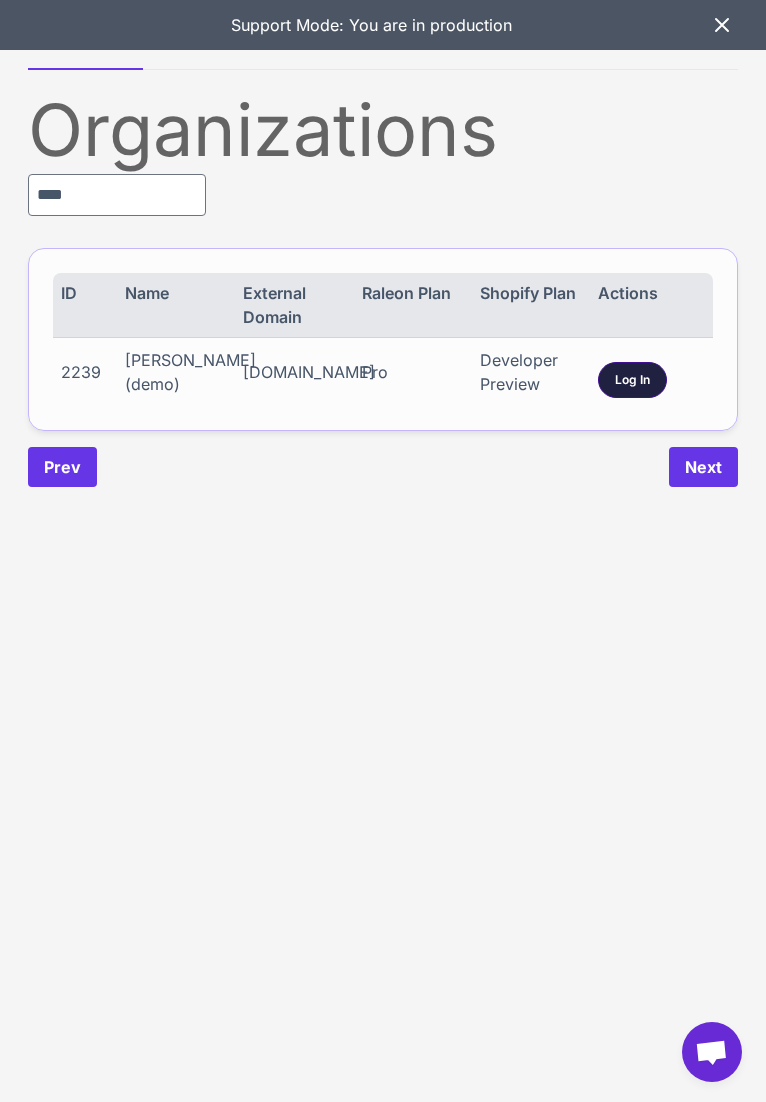 click on "Log In" at bounding box center [632, 380] 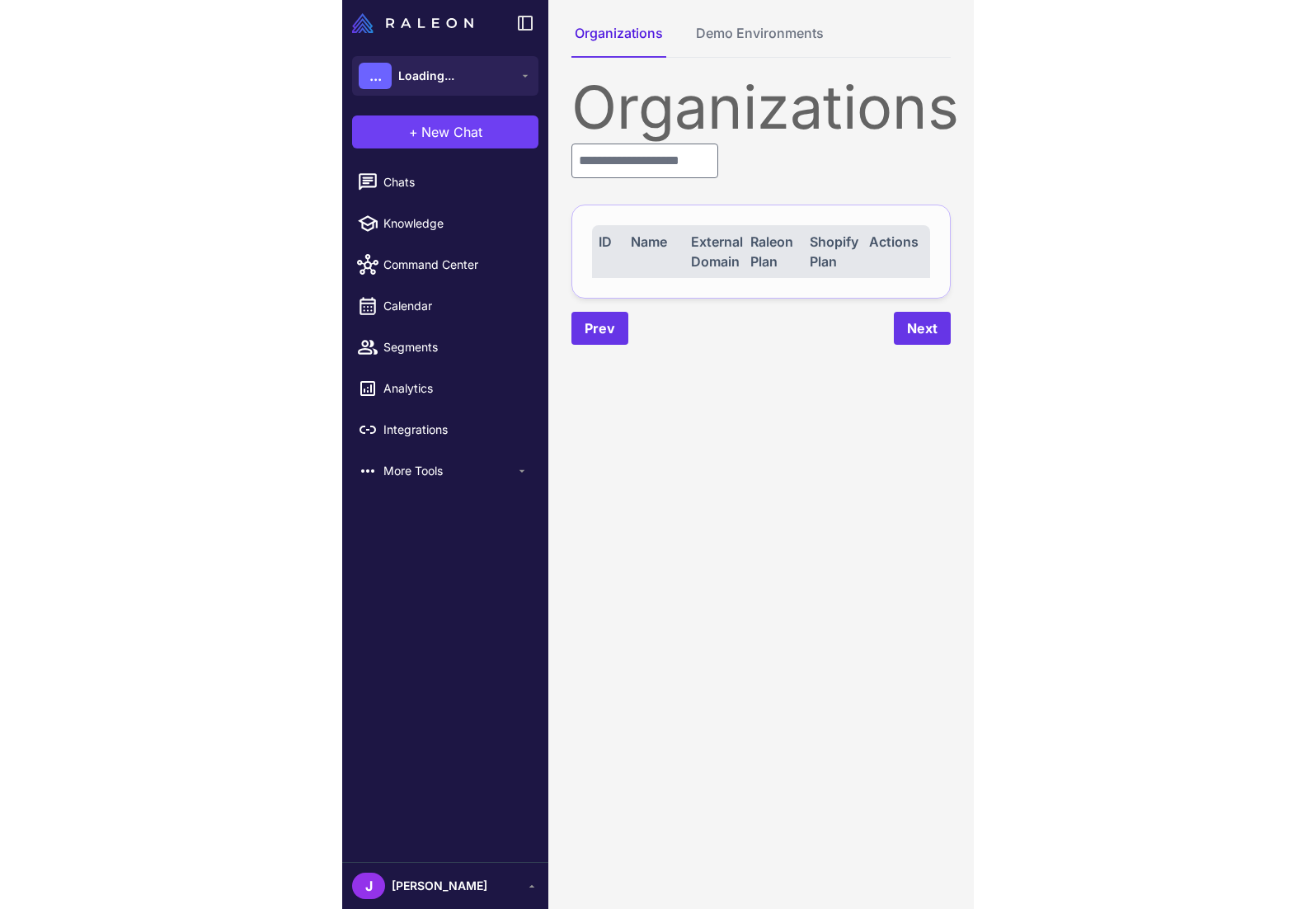 scroll, scrollTop: 0, scrollLeft: 0, axis: both 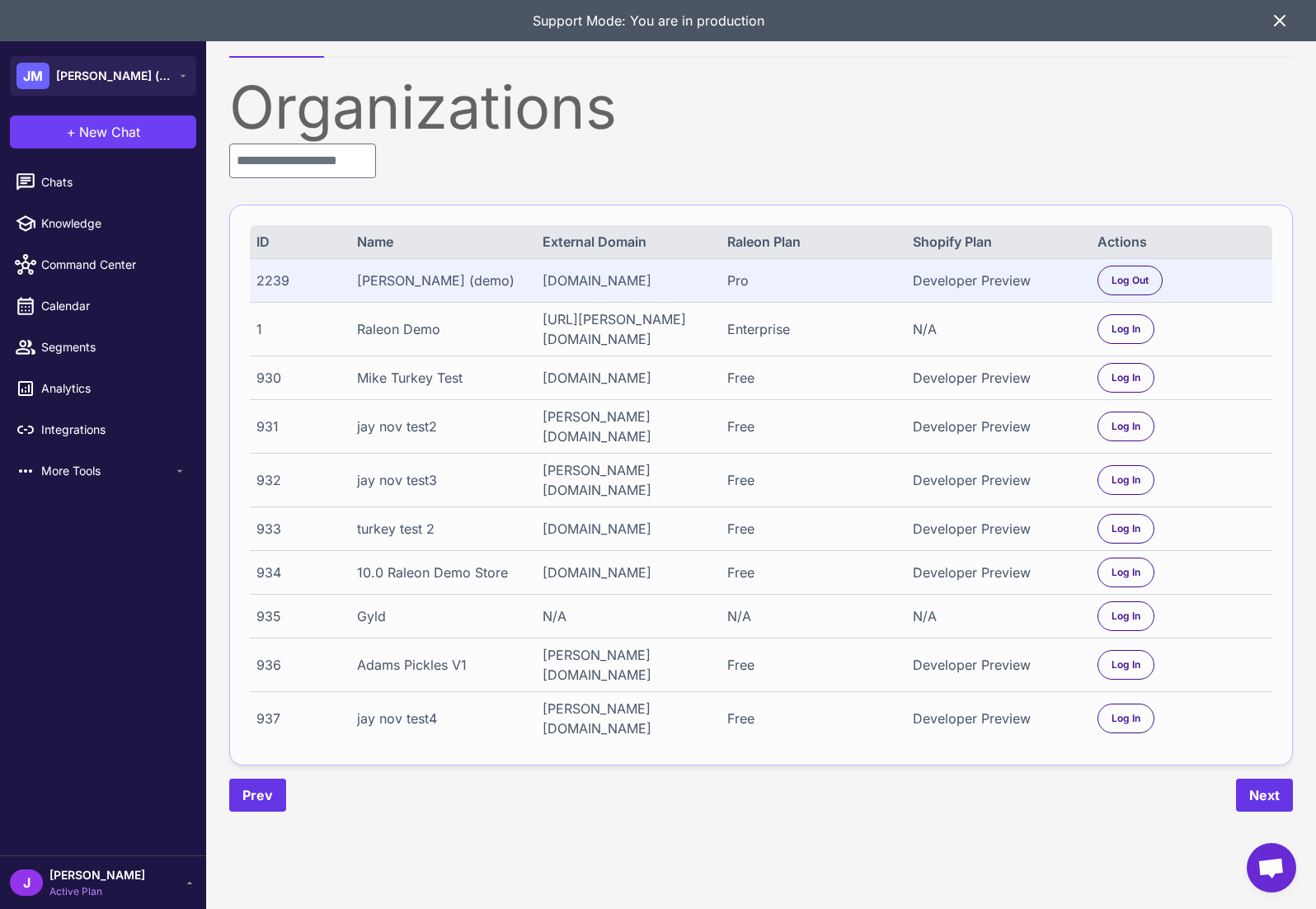 click 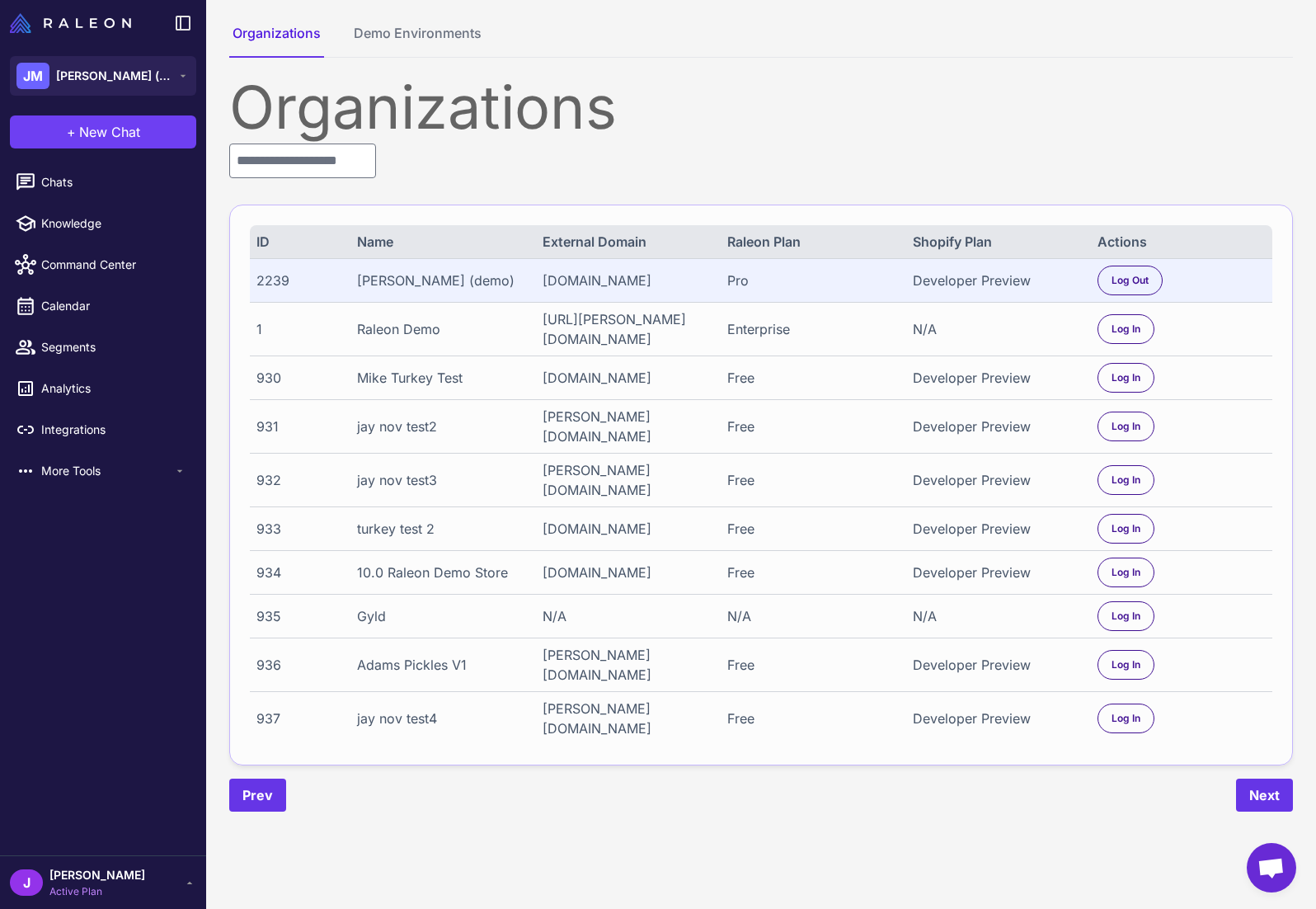 click on "Organizations ID Name External Domain Raleon Plan Shopify Plan Actions 2239 Jake Madden (demo) jakemaddentest.myshopify.com Pro Developer Preview Log Out 1 Raleon Demo https://adam-pickle-stand-9.myshopify.com/ Enterprise N/A Log In 930 Mike Turkey Test mike-turkey-test.myshopify.com Free Developer Preview Log In 931 jay nov test2 jay-nov-test2.myshopify.com Free Developer Preview Log In 932 jay nov test3 jay-nov-test3.myshopify.com Free Developer Preview Log In 933 turkey test 2 turkey-test-2.myshopify.com Free Developer Preview Log In 934 10.0 Raleon Demo Store 10-0-raleon-demo-store.myshopify.com Free Developer Preview Log In 935 Gyld N/A N/A N/A Log In 936 Adams Pickles V1 adams-pickles-v1.myshopify.com Free Developer Preview Log In 937 jay nov test4 jay-nov-test4.myshopify.com Free Developer Preview Log In  Prev   Next" at bounding box center (761, 445) 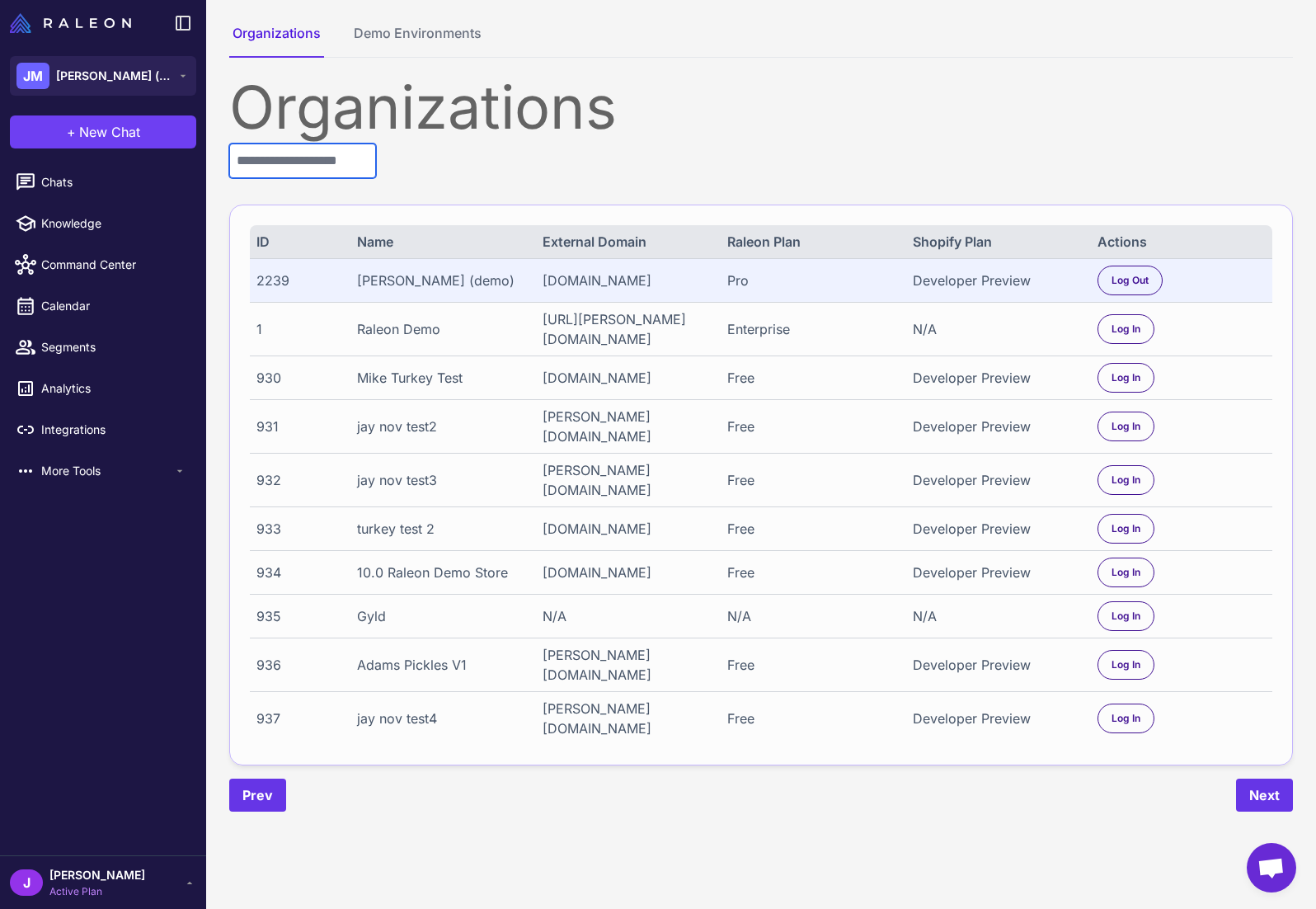click at bounding box center (303, 161) 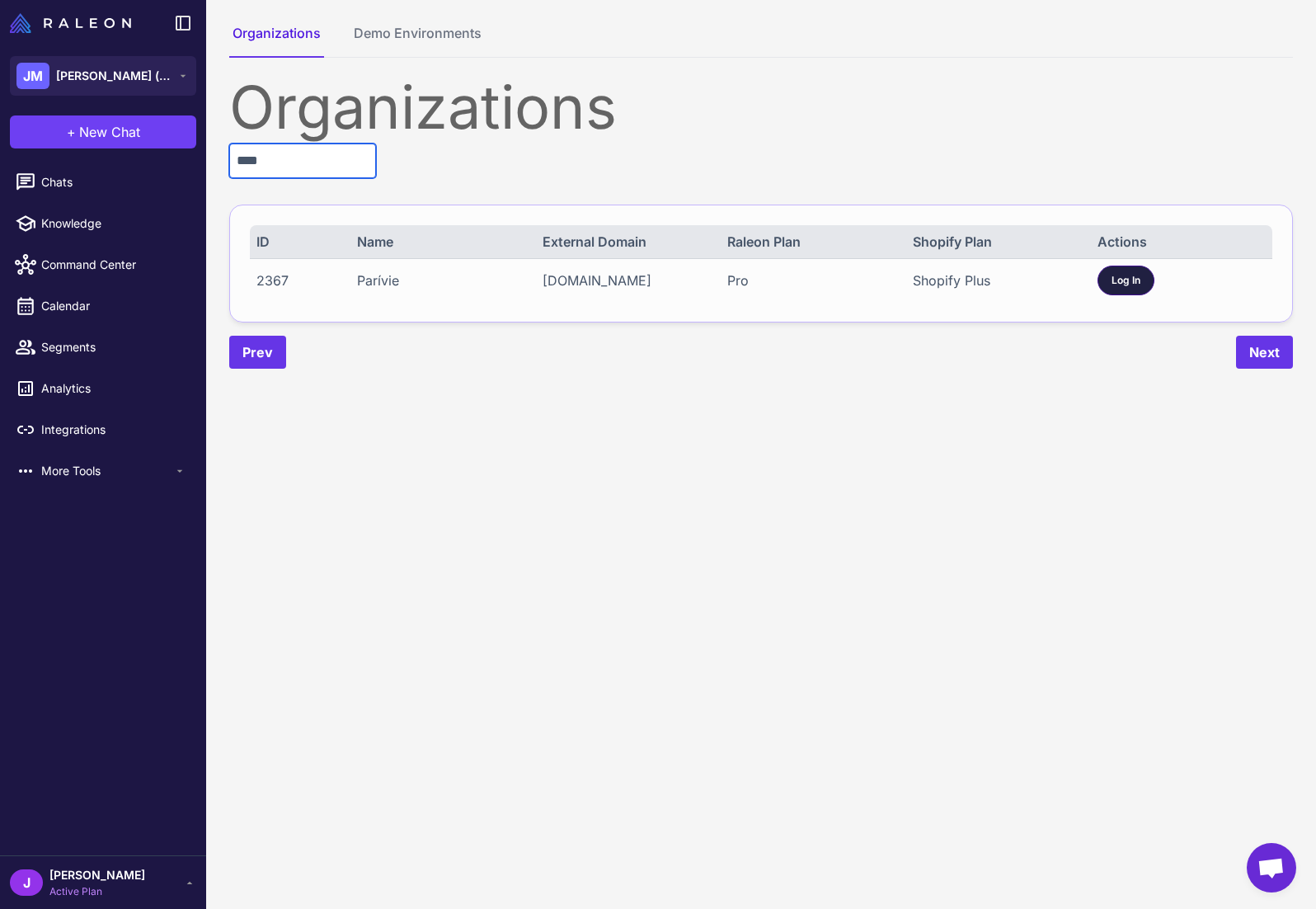 type on "****" 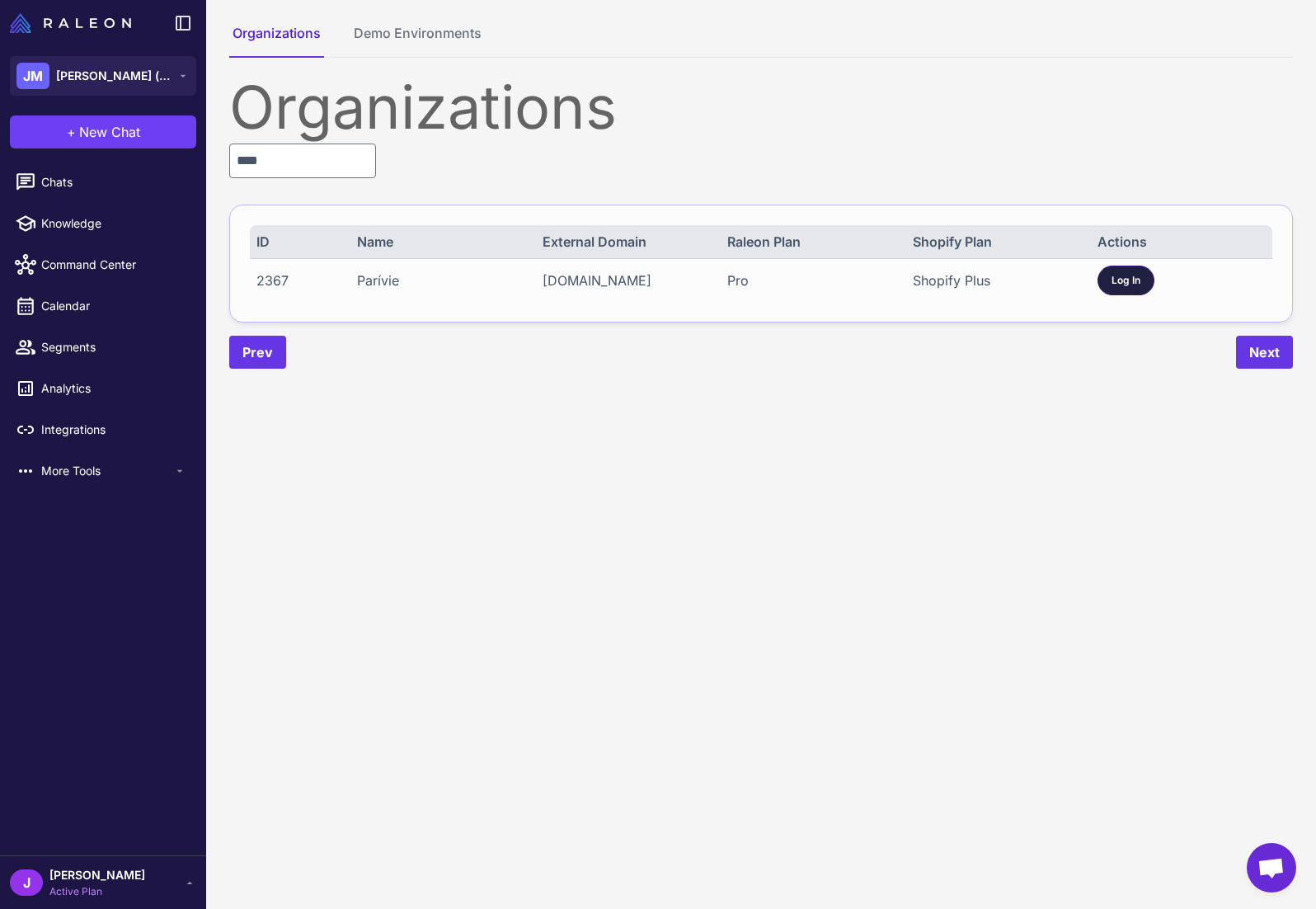 click on "Log In" at bounding box center (1126, 280) 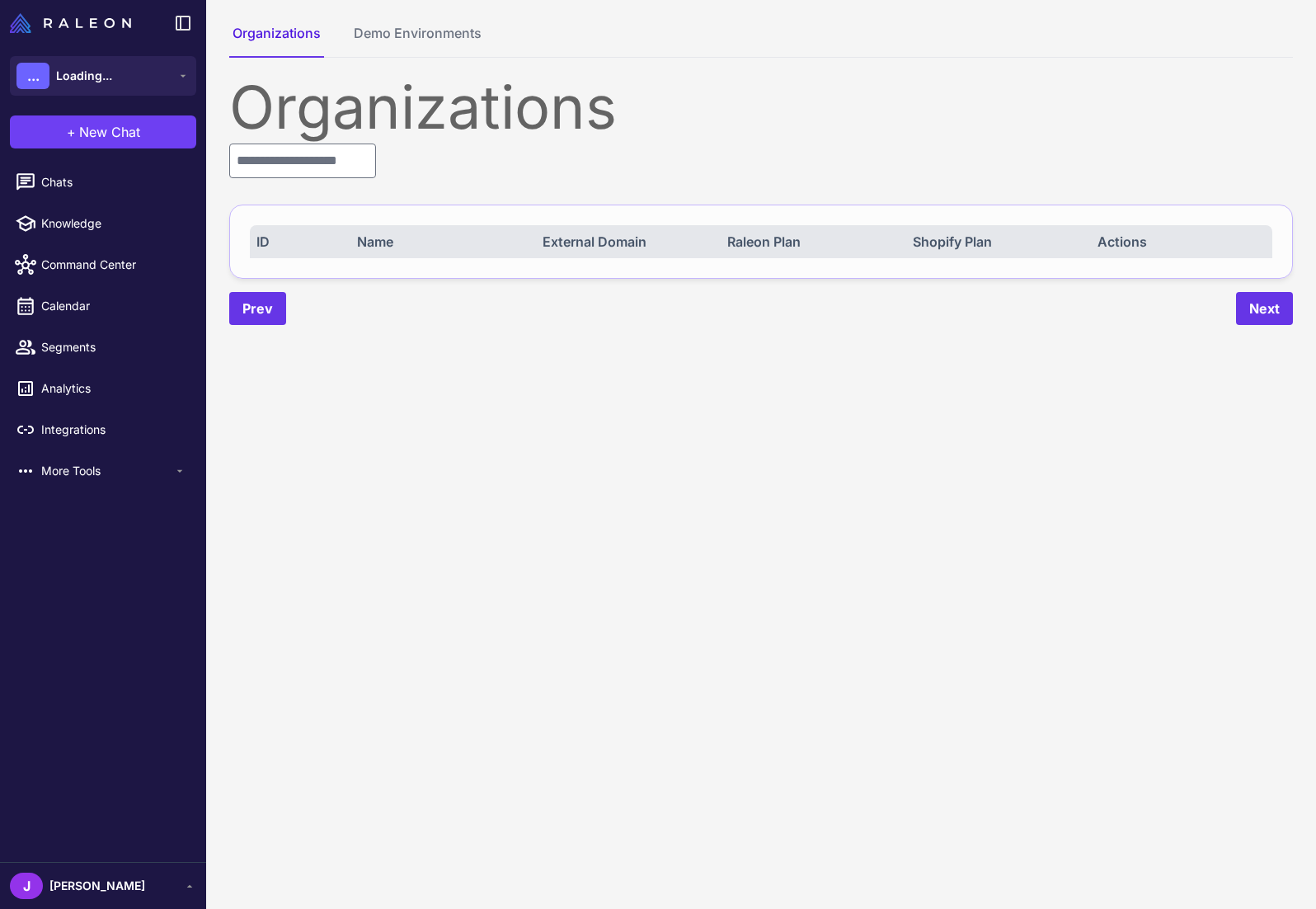 scroll, scrollTop: 0, scrollLeft: 0, axis: both 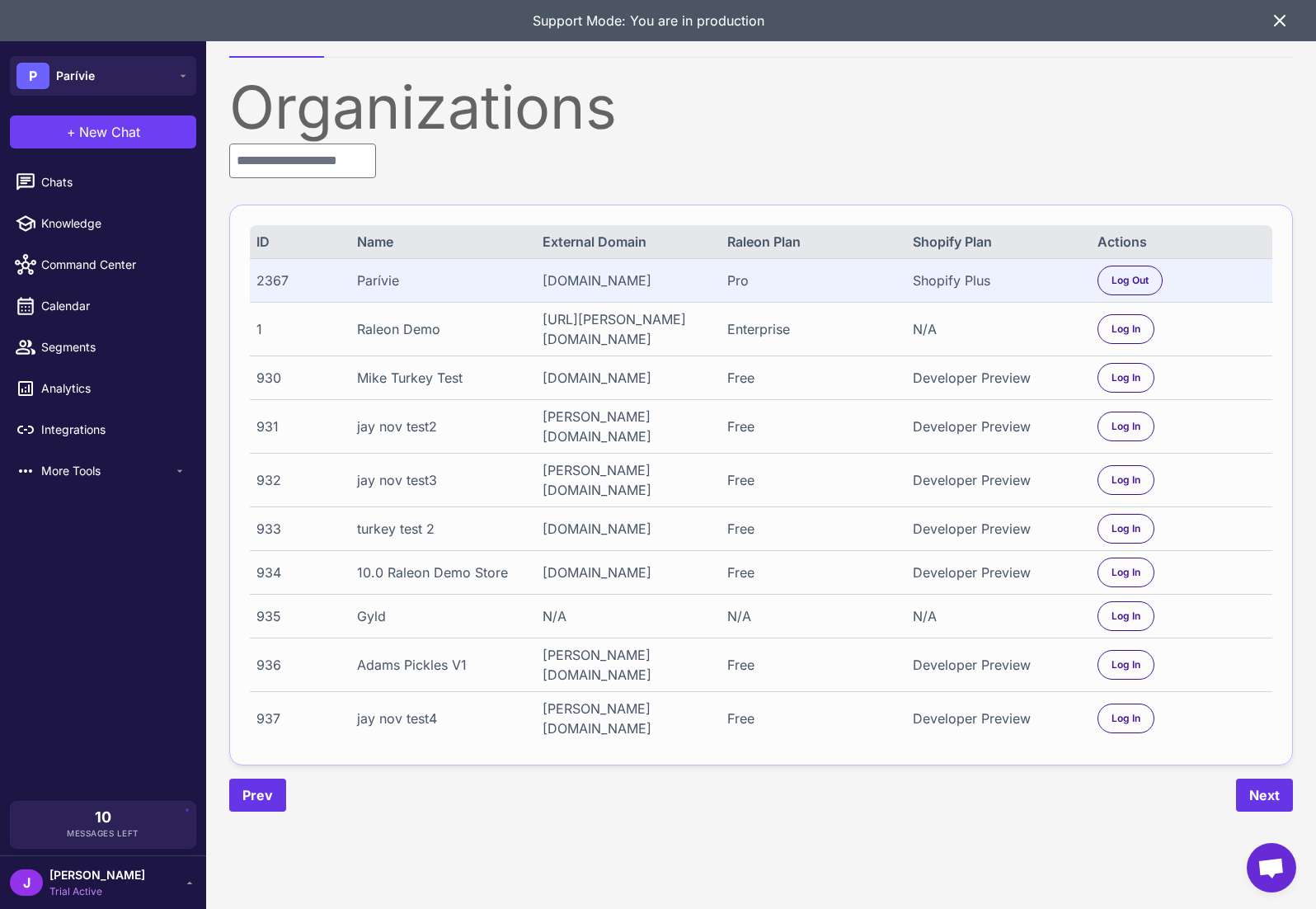 click on "Knowledge" 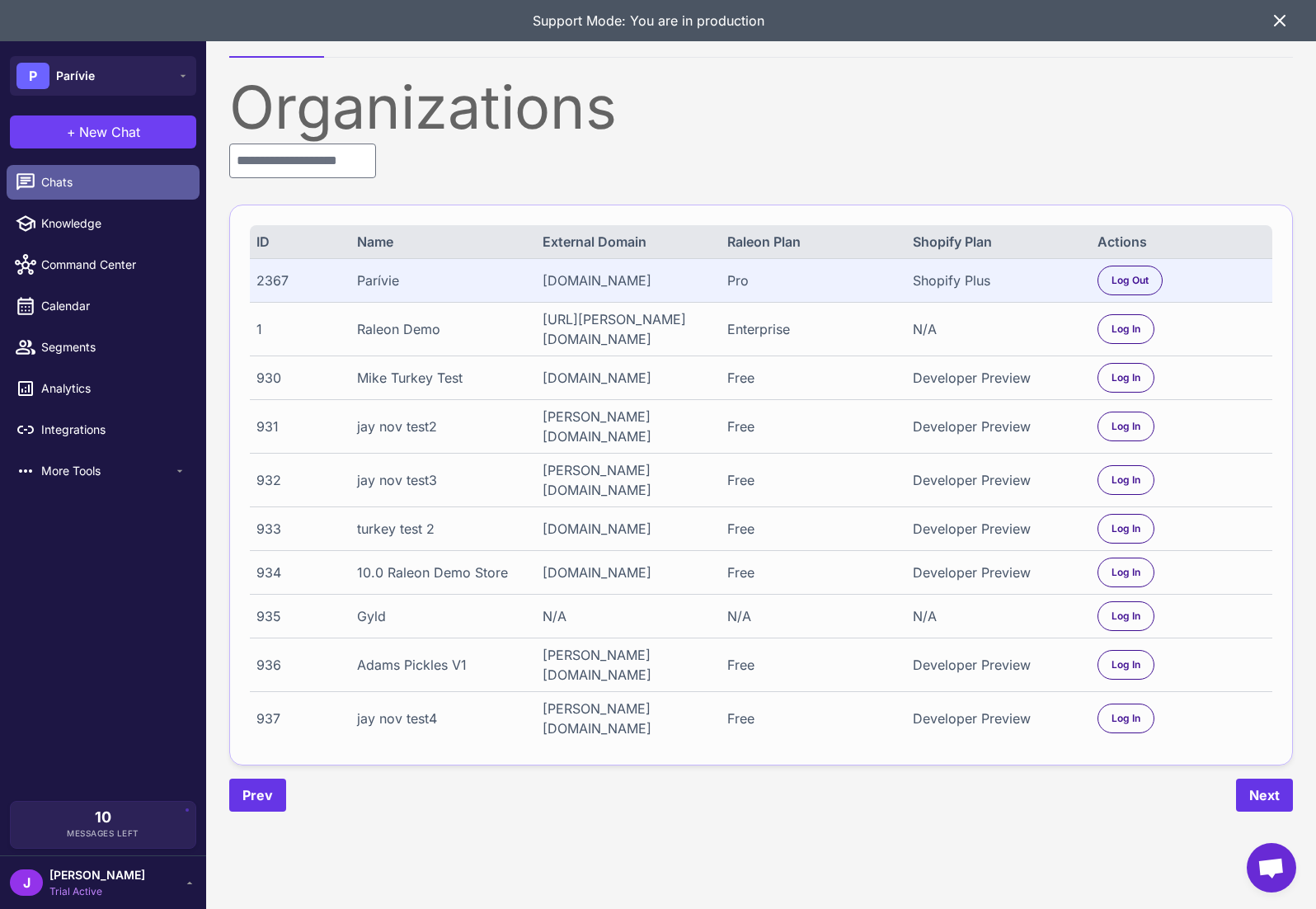 click on "Chats" at bounding box center (114, 182) 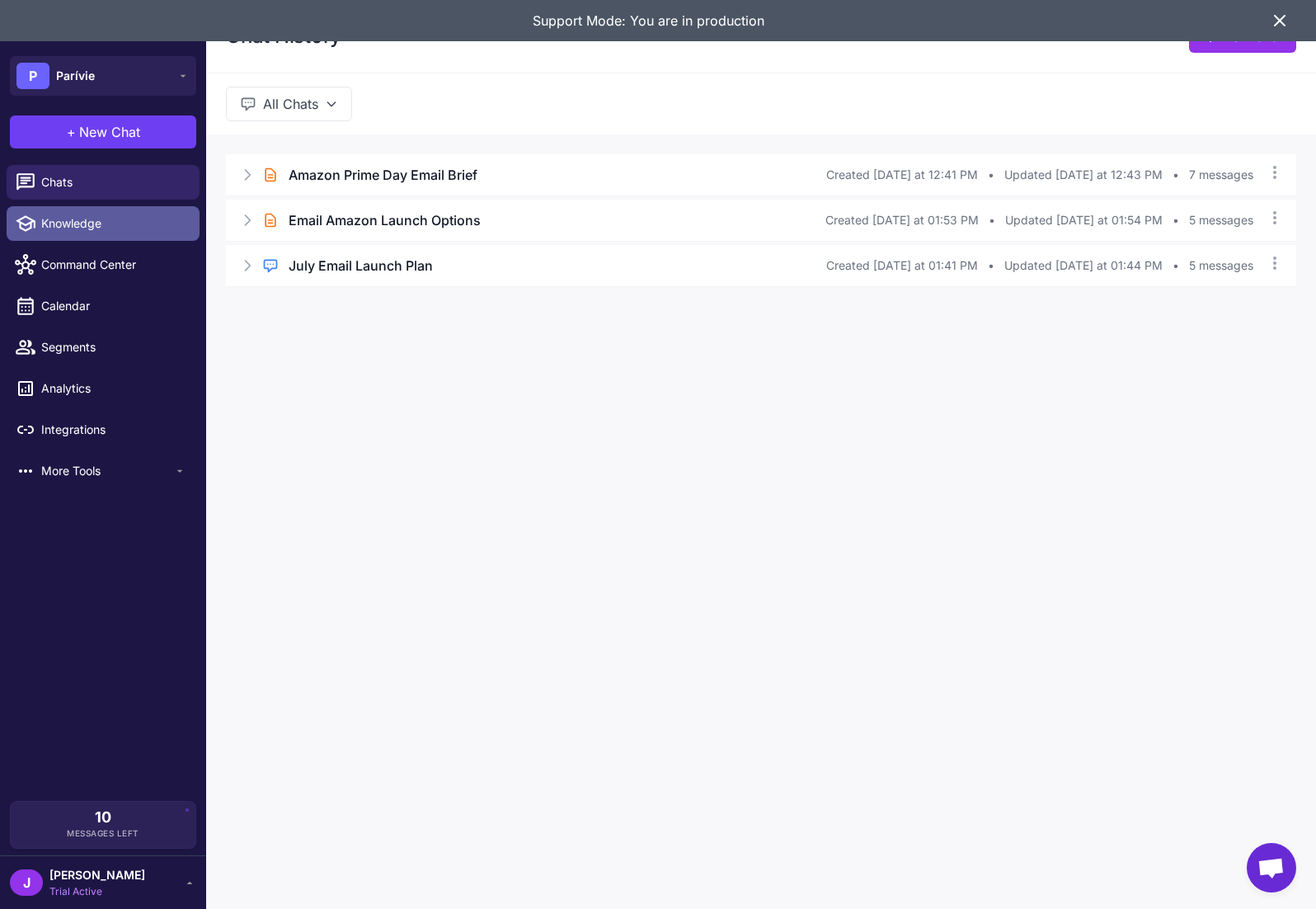 click on "Knowledge" at bounding box center (114, 224) 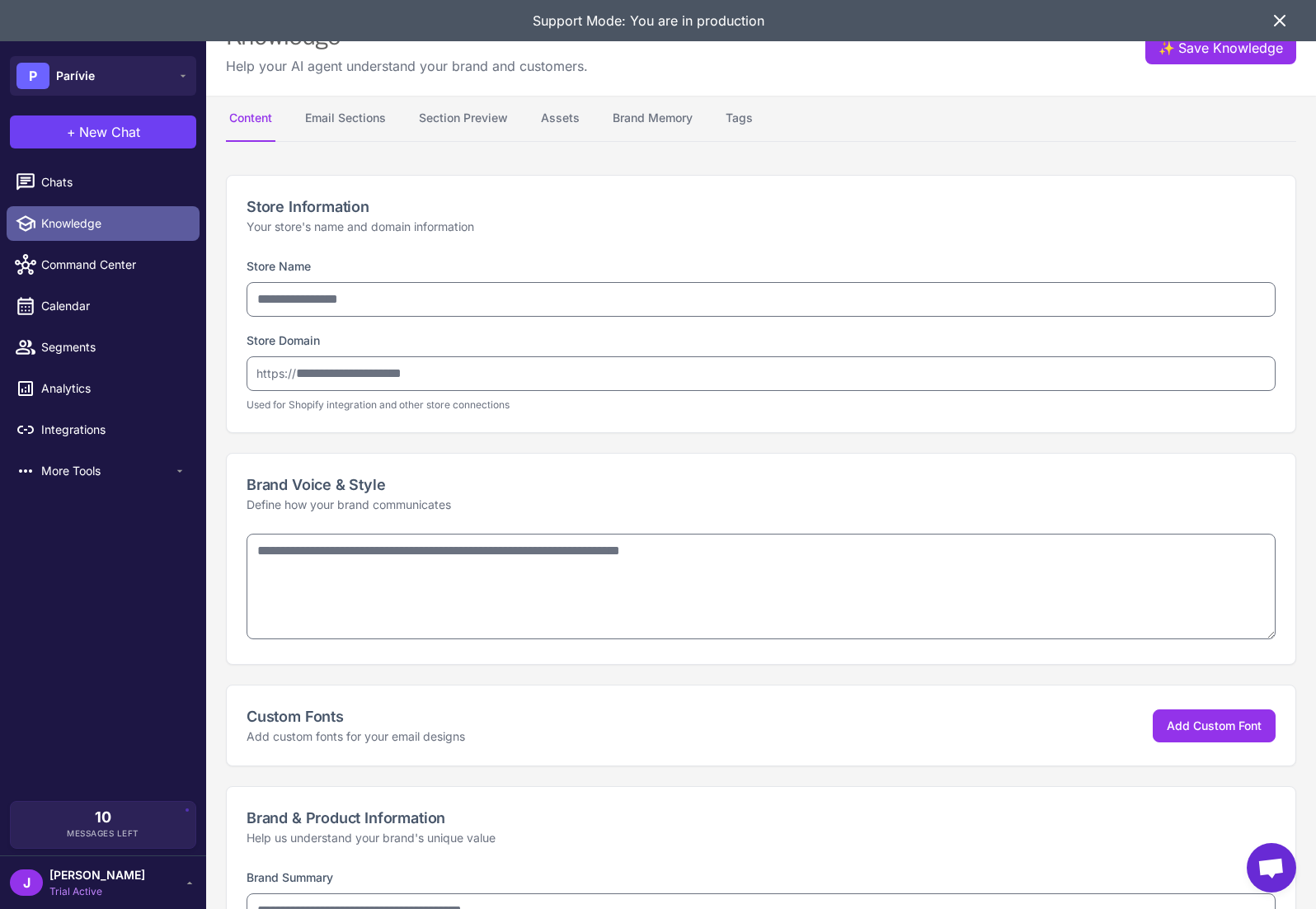 type on "*******" 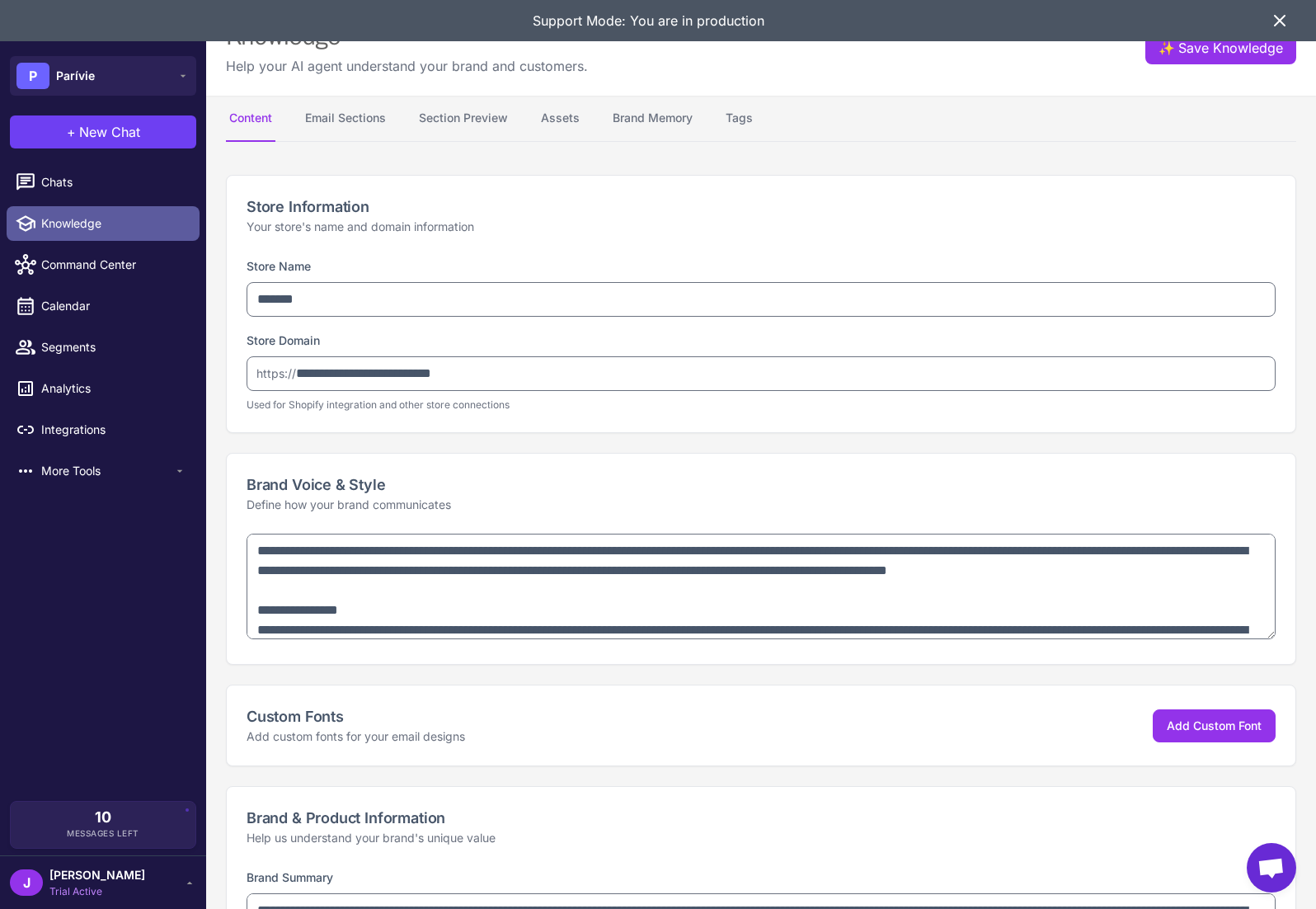 type on "**********" 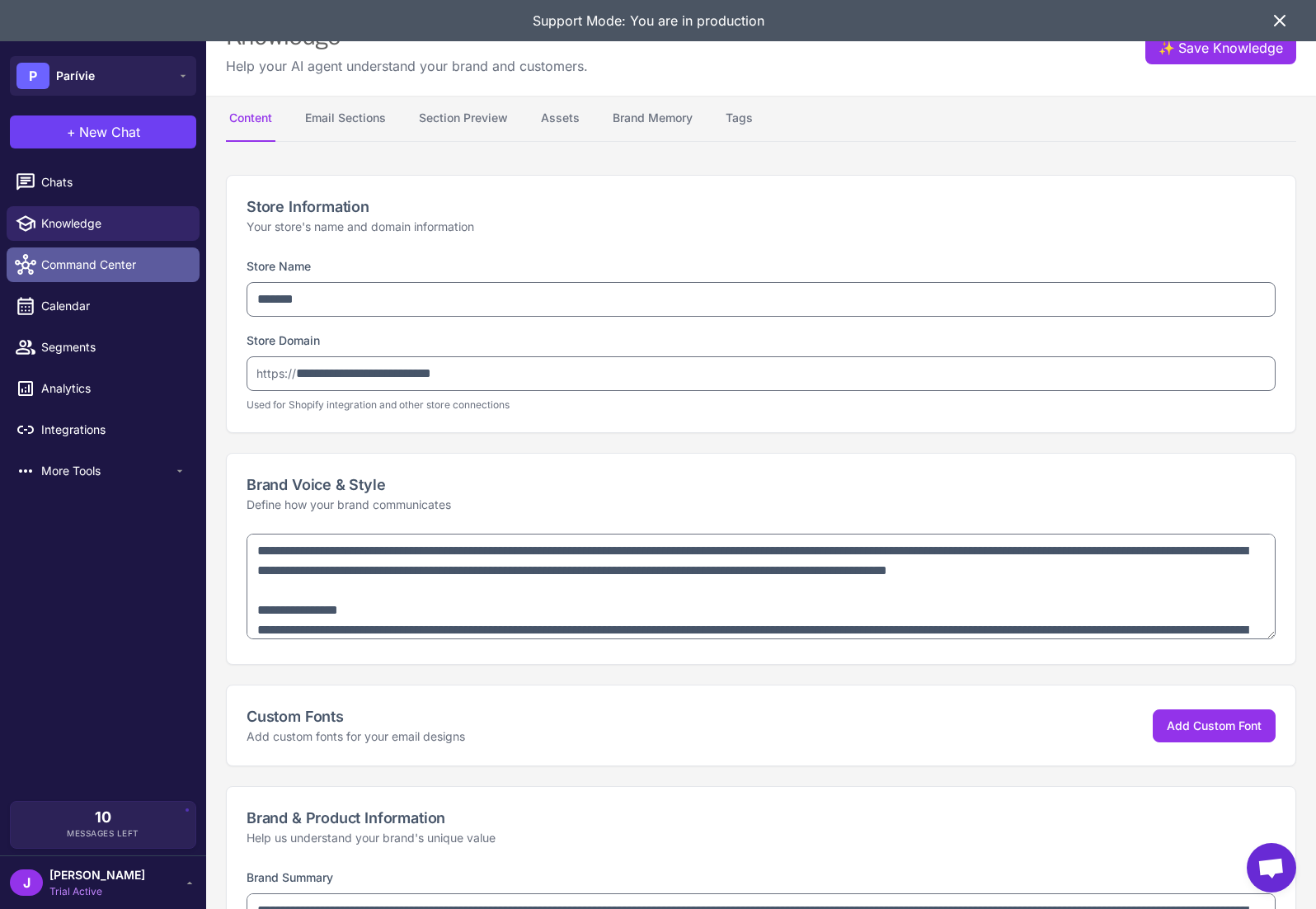 type on "**********" 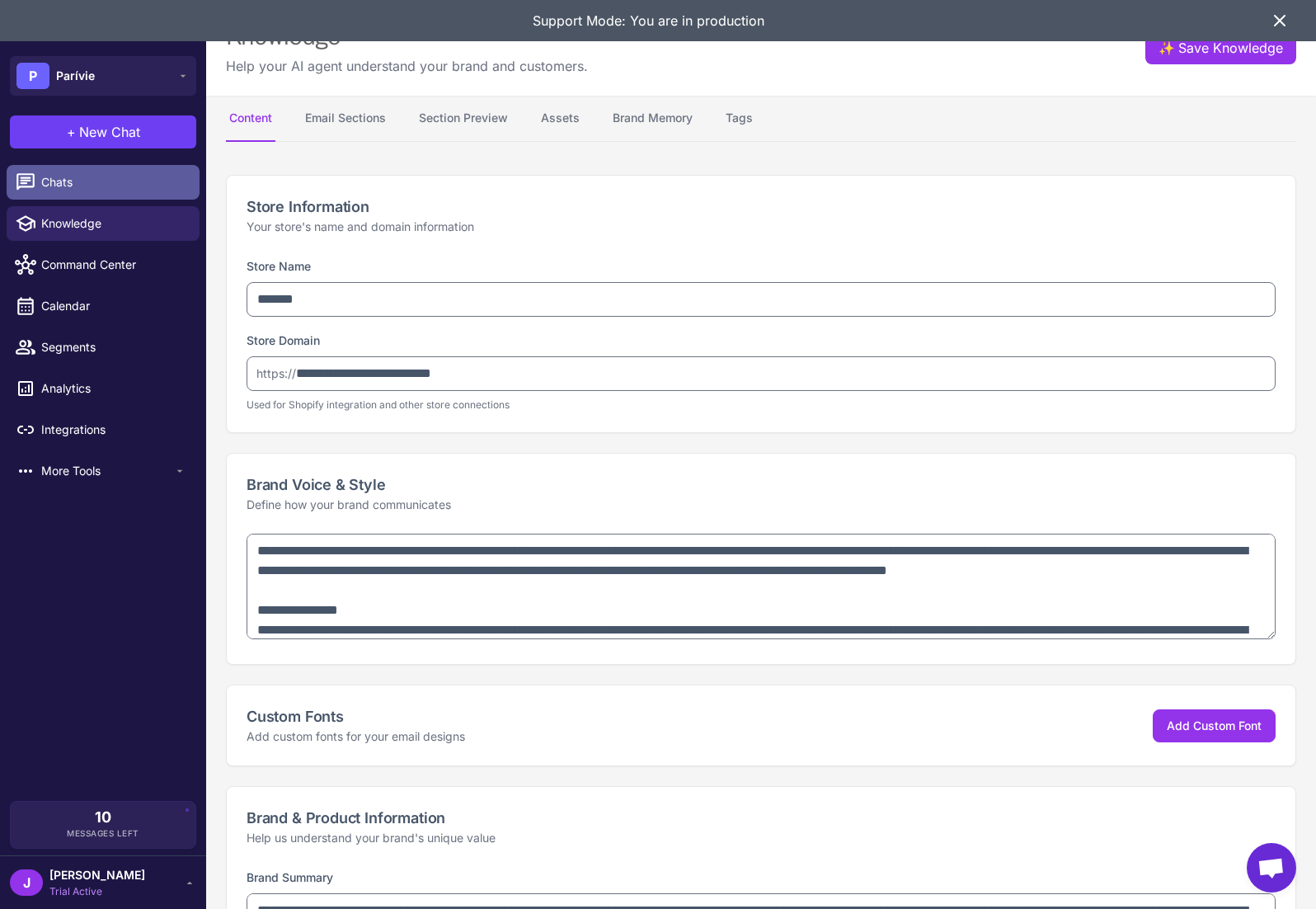 click on "Chats" at bounding box center [114, 182] 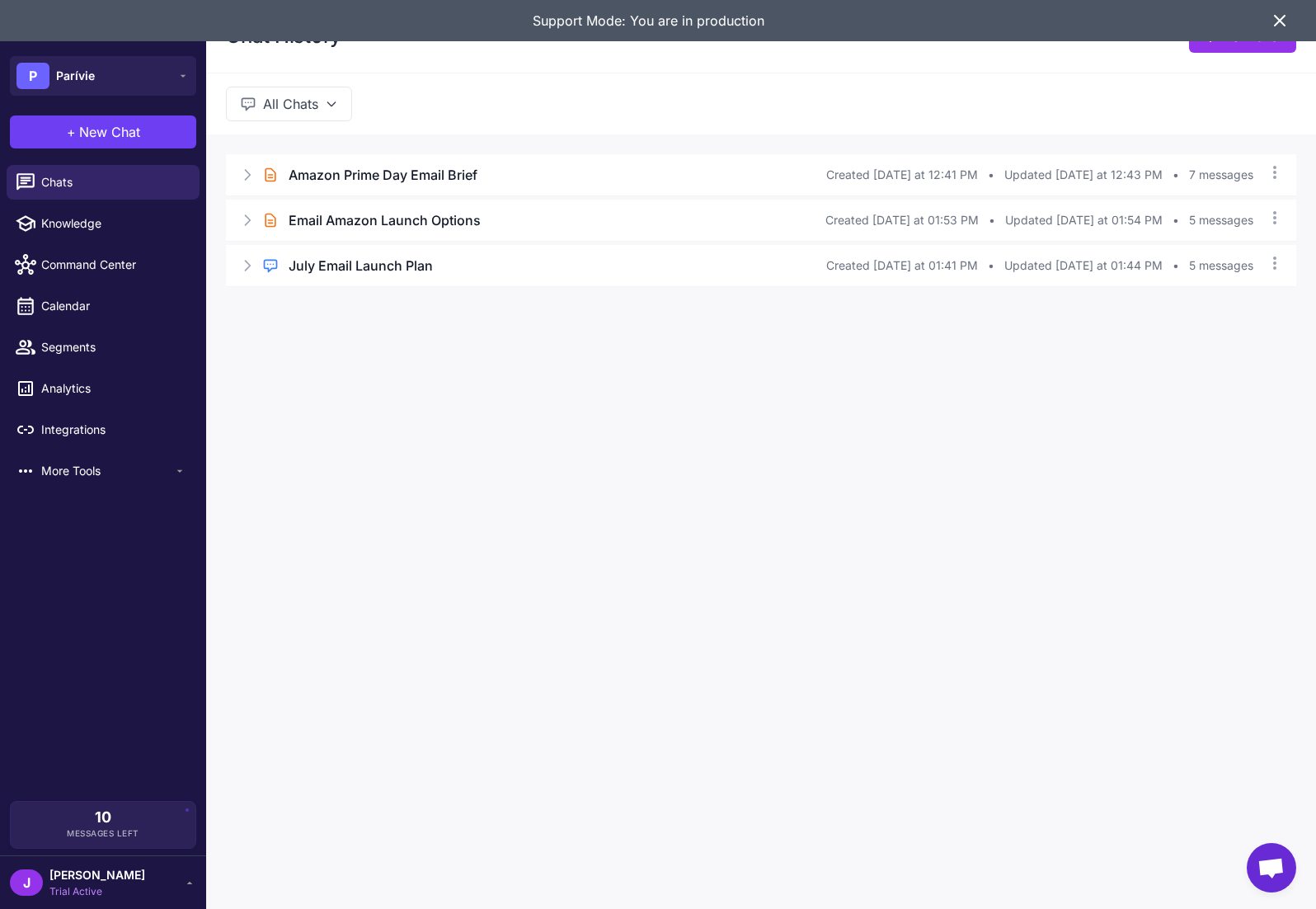 click 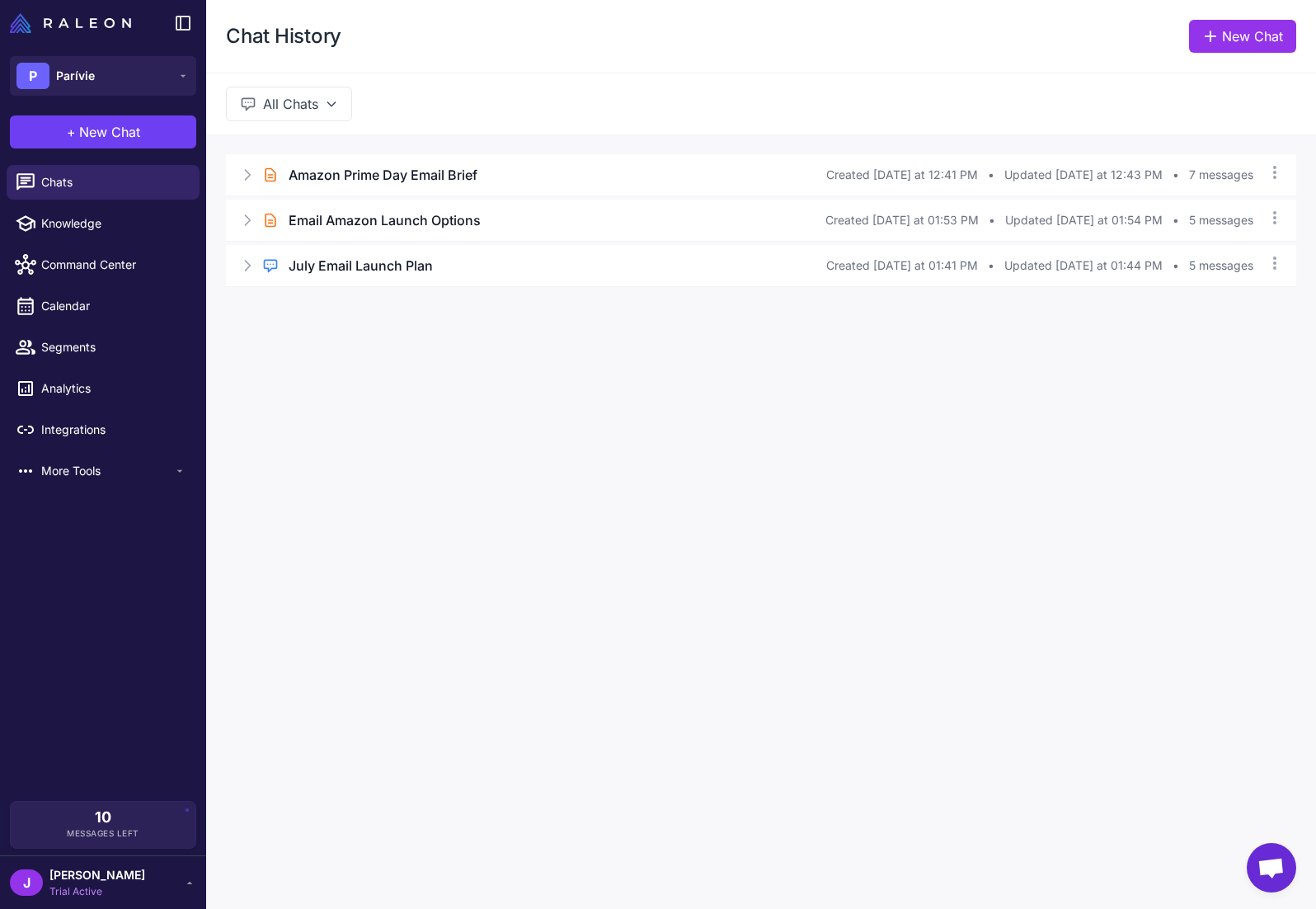 click on "Chat History  New Chat   All Chats  Brief Chat Amazon Prime Day Email Brief Created Yesterday at 12:41 PM • Updated Yesterday at 12:43 PM • 7 messages Brief Chat Email Amazon Launch Options Created Thursday at 01:53 PM • Updated Thursday at 01:54 PM • 5 messages Regular Chat July Email Launch Plan Created Thursday at 01:41 PM • Updated Thursday at 01:44 PM • 5 messages" 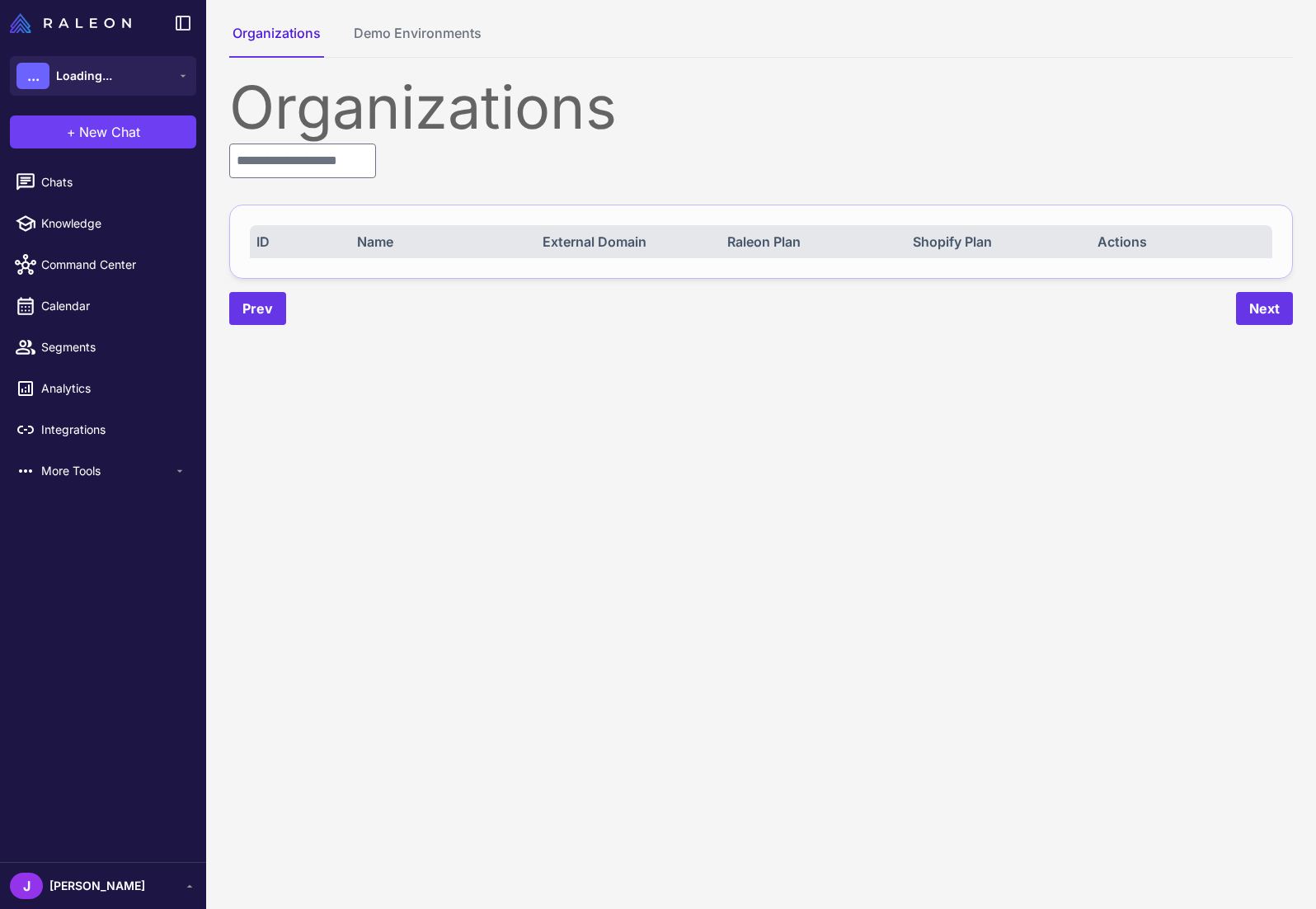 scroll, scrollTop: 0, scrollLeft: 0, axis: both 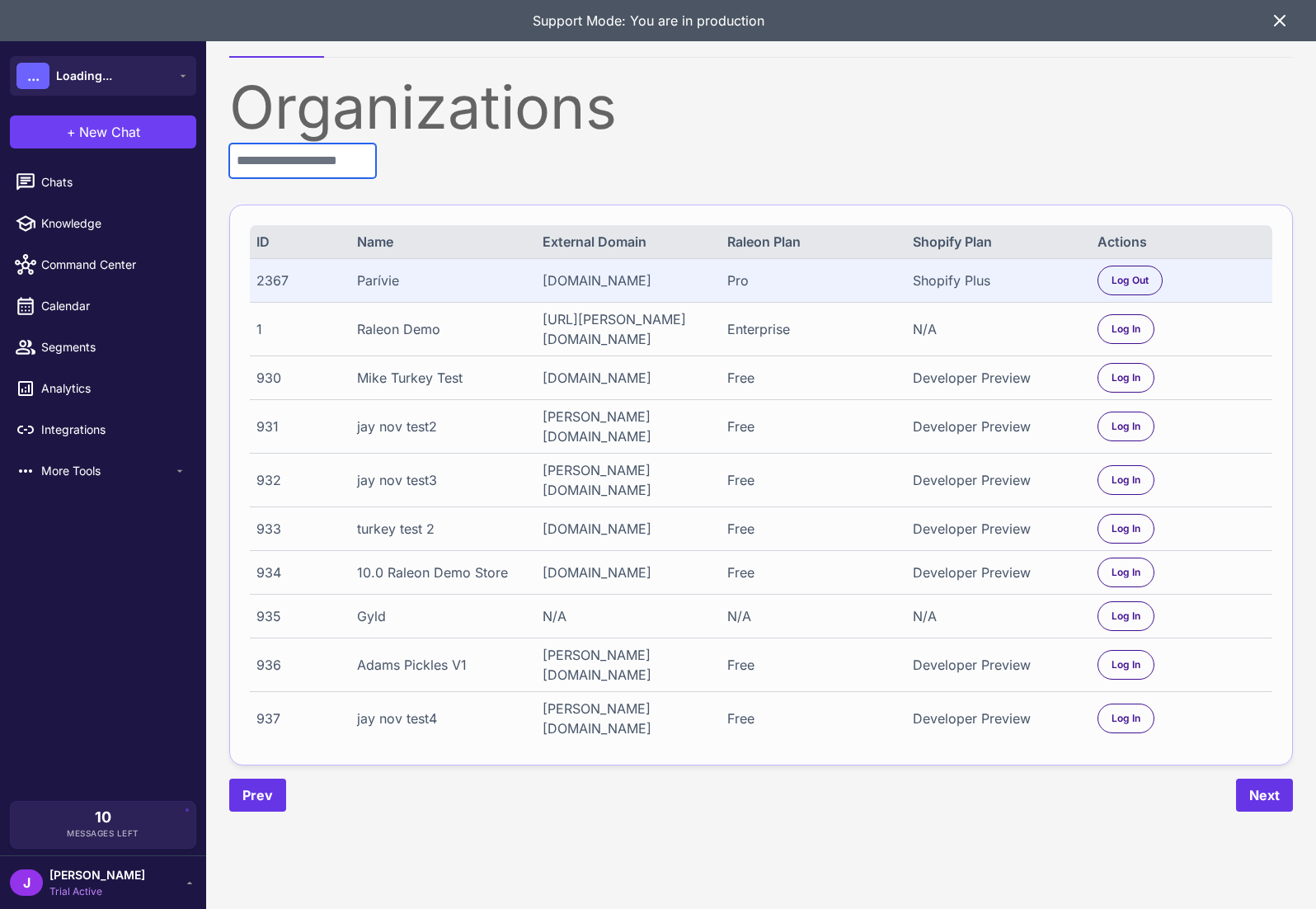 click at bounding box center (303, 161) 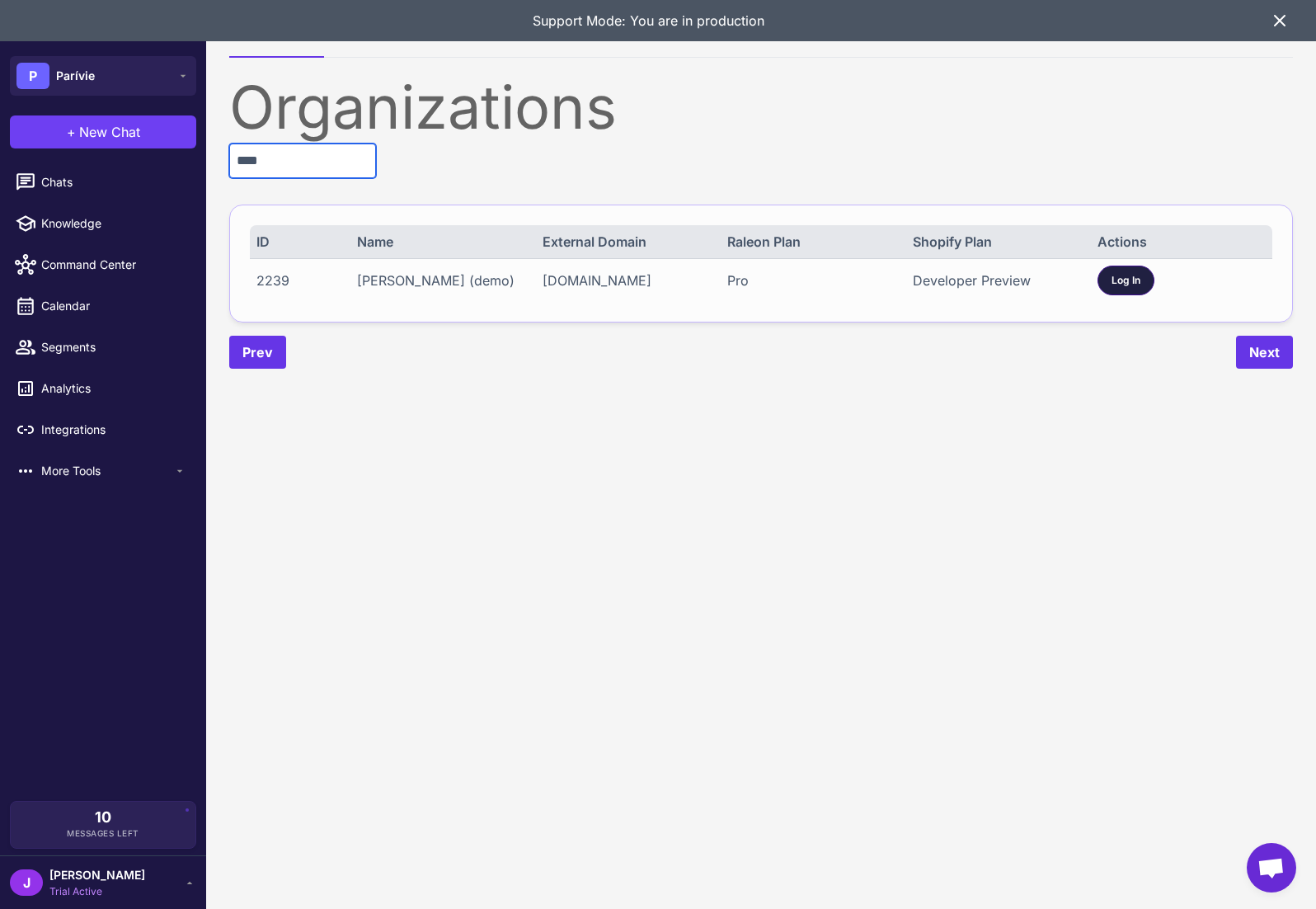 type on "****" 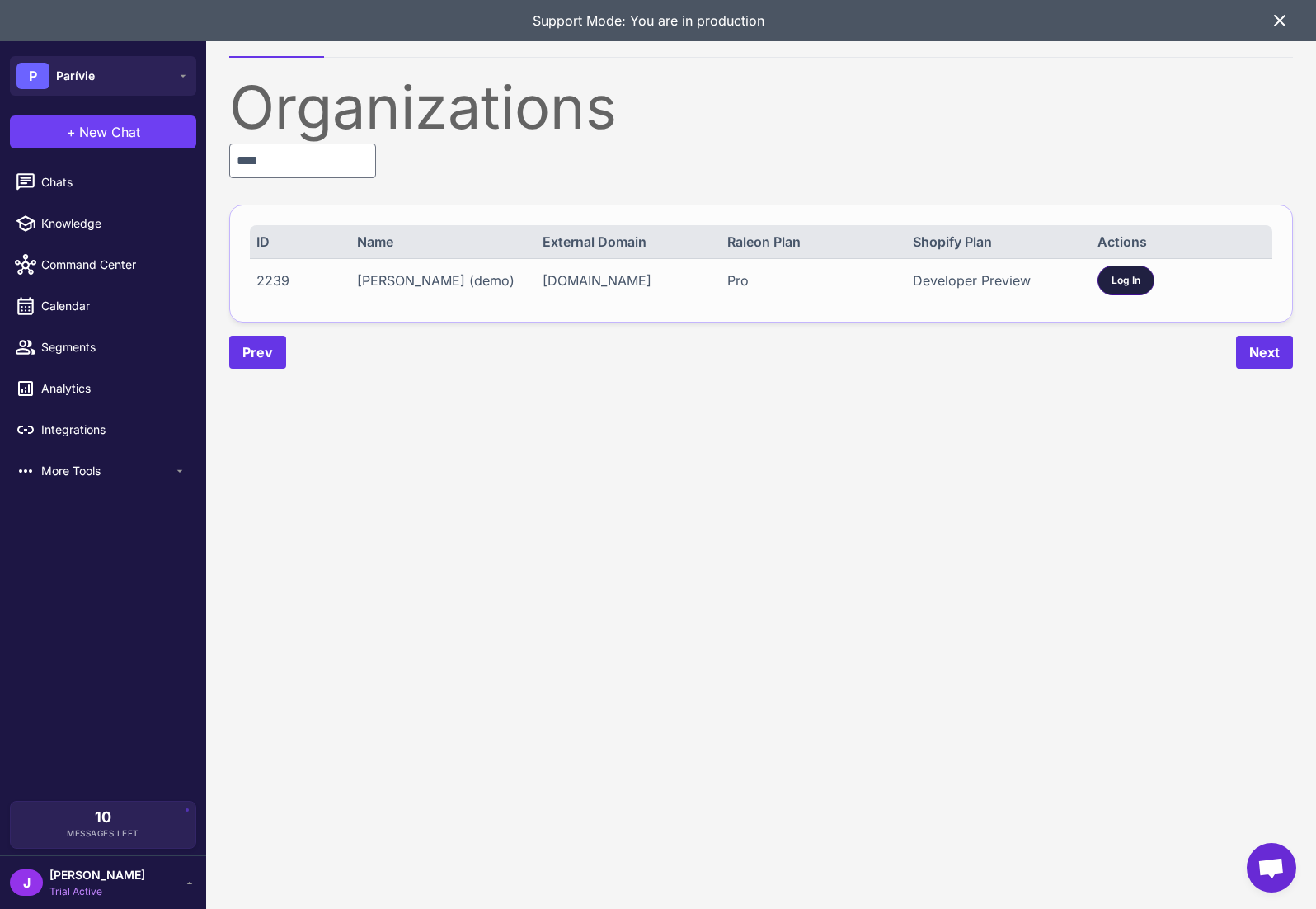 click on "Log In" at bounding box center (1126, 280) 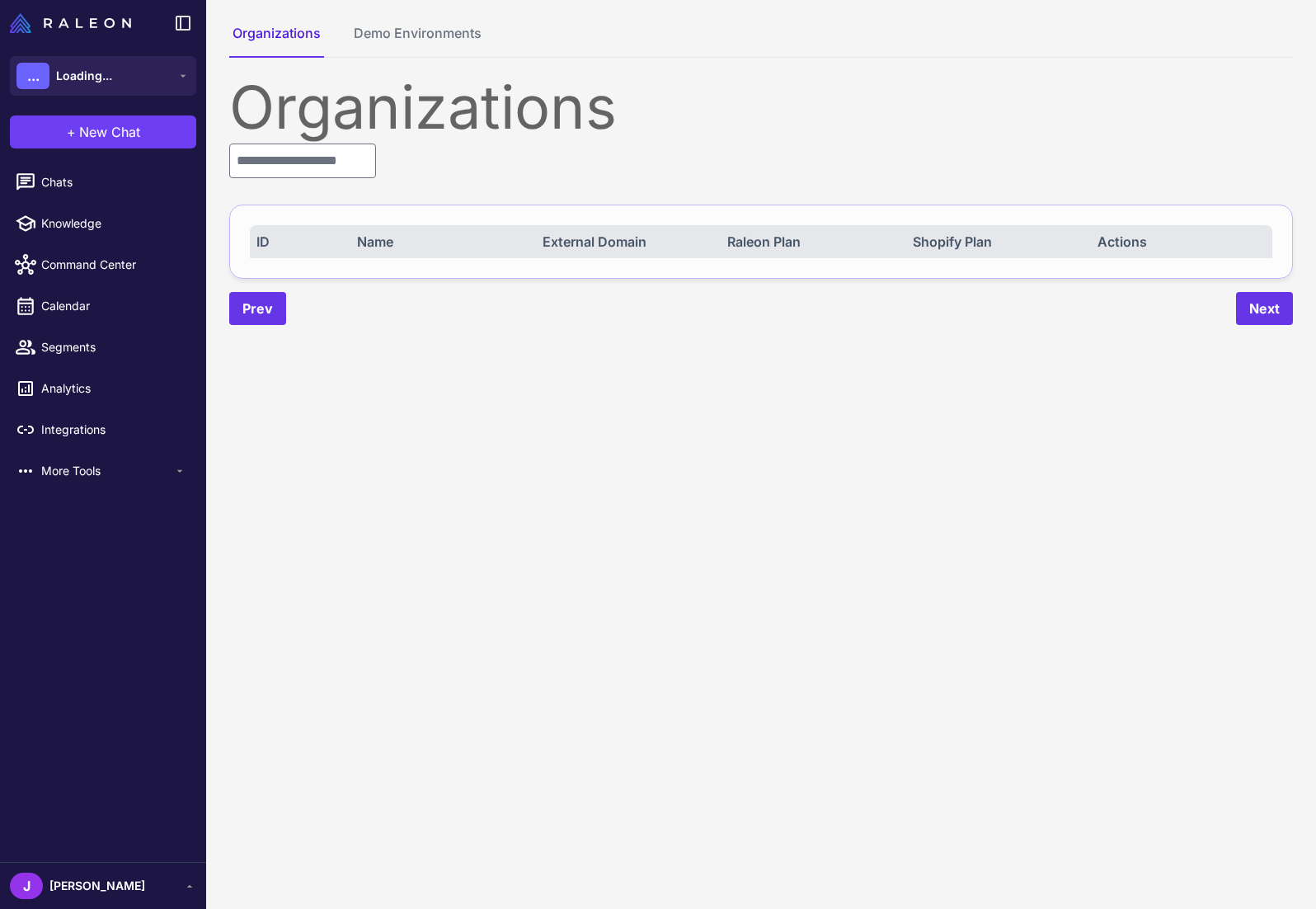 scroll, scrollTop: 0, scrollLeft: 0, axis: both 